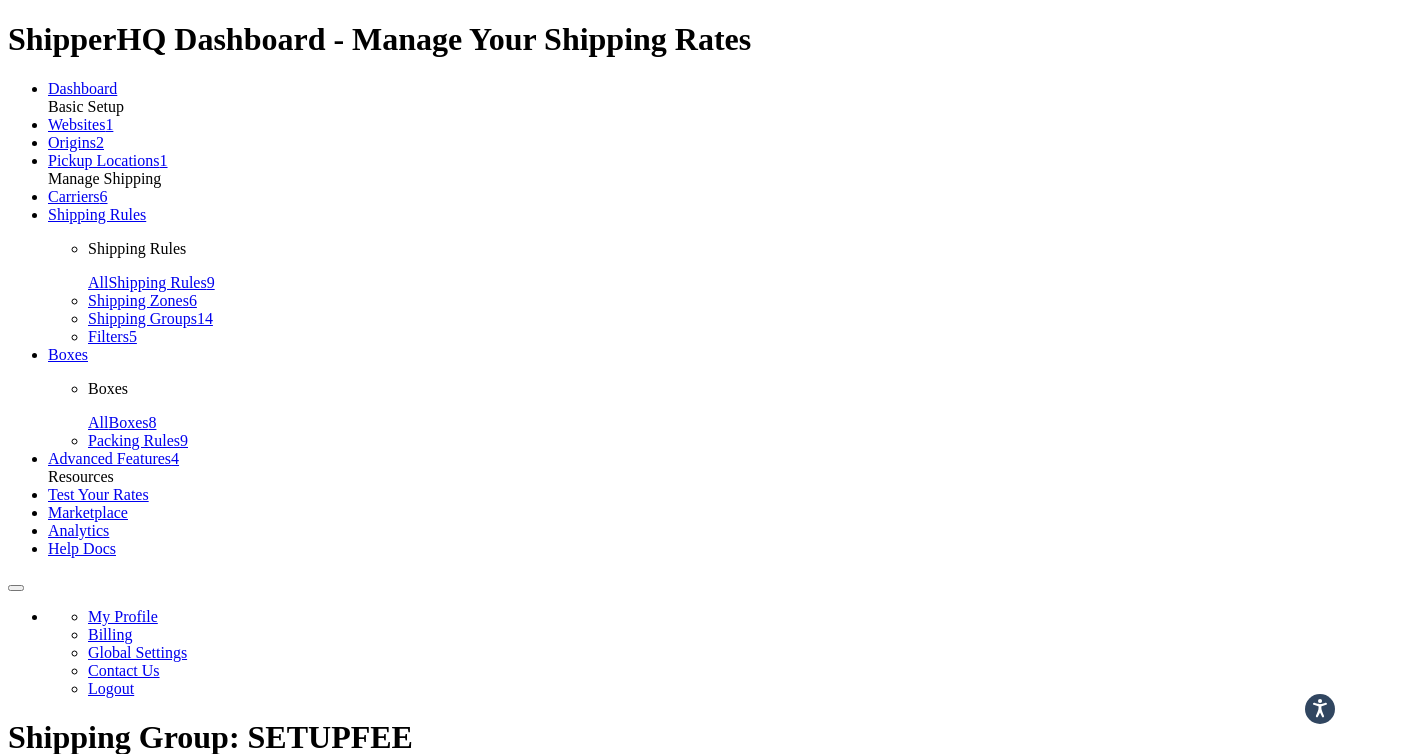 scroll, scrollTop: 0, scrollLeft: 0, axis: both 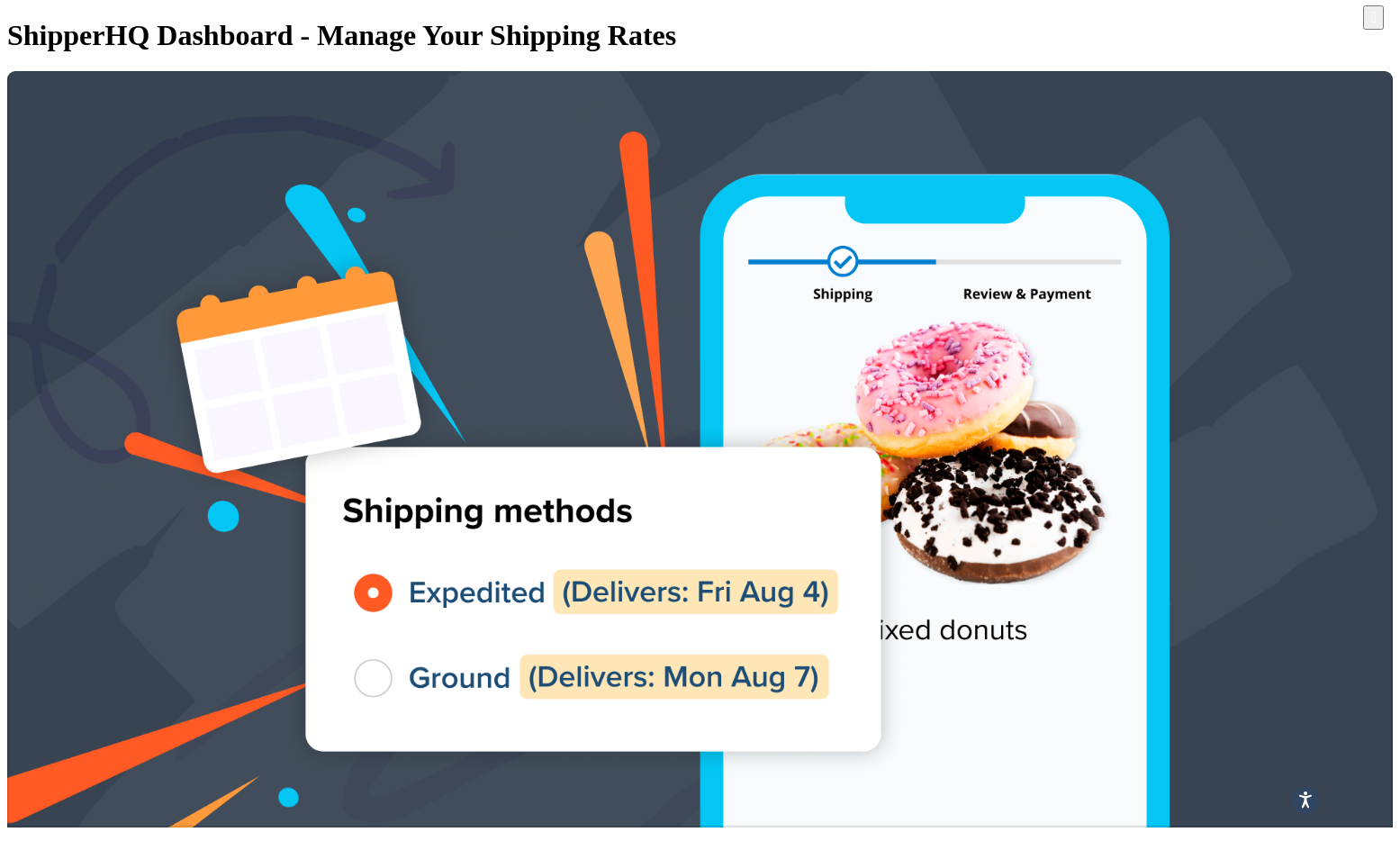click on "Rule Name" at bounding box center (196, 3117) 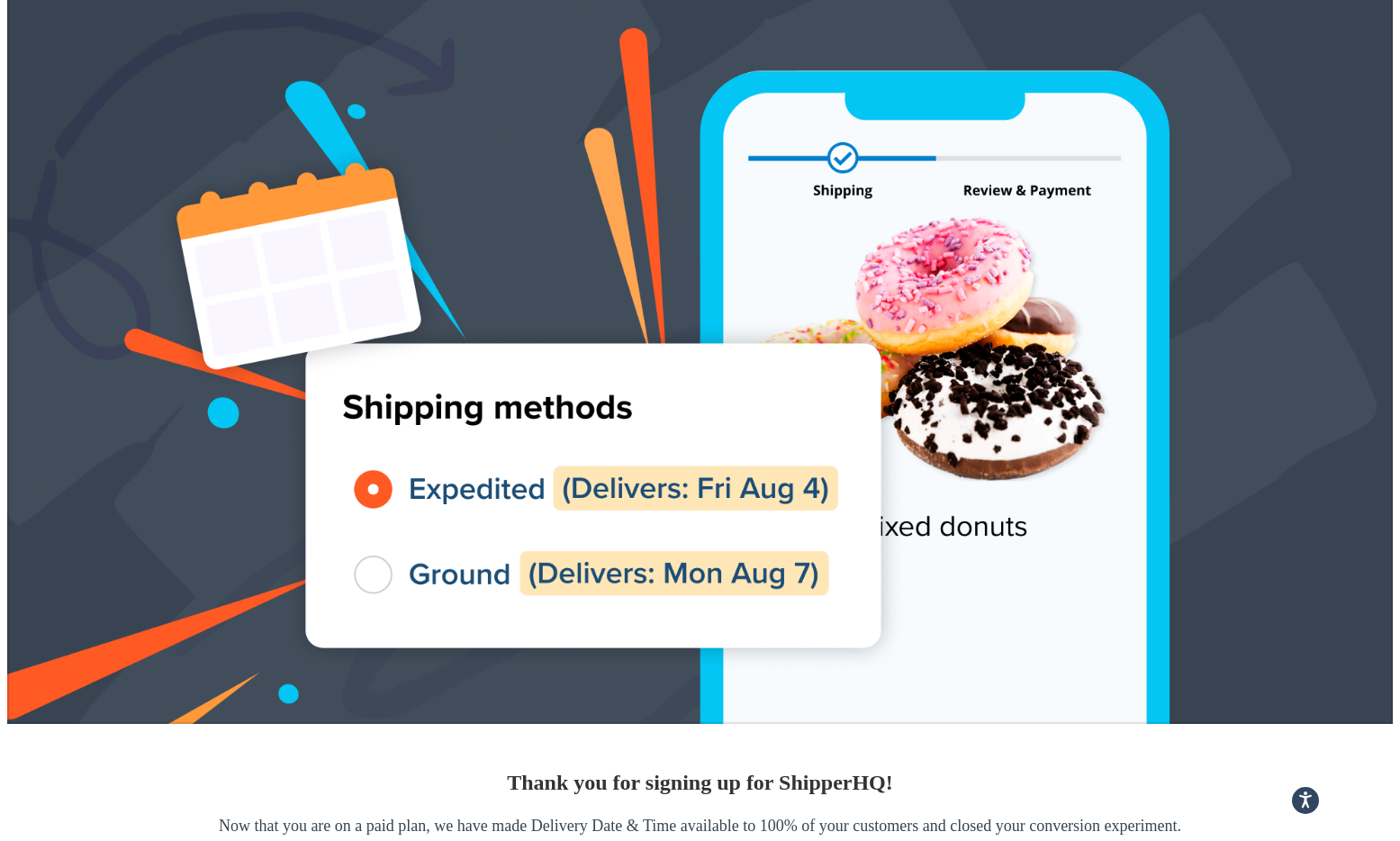 scroll, scrollTop: 109, scrollLeft: 0, axis: vertical 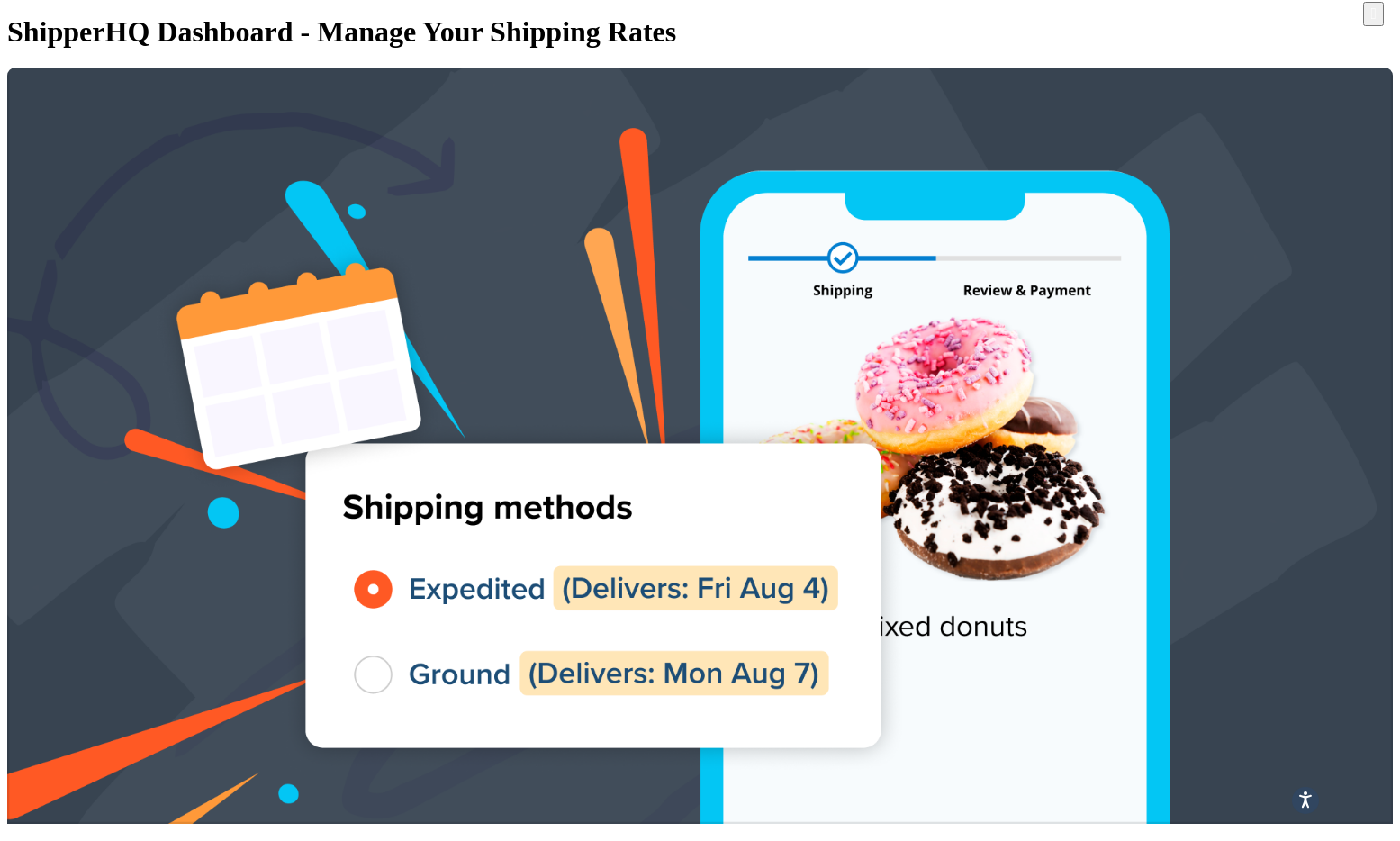 drag, startPoint x: 278, startPoint y: 190, endPoint x: 447, endPoint y: 196, distance: 169.10648 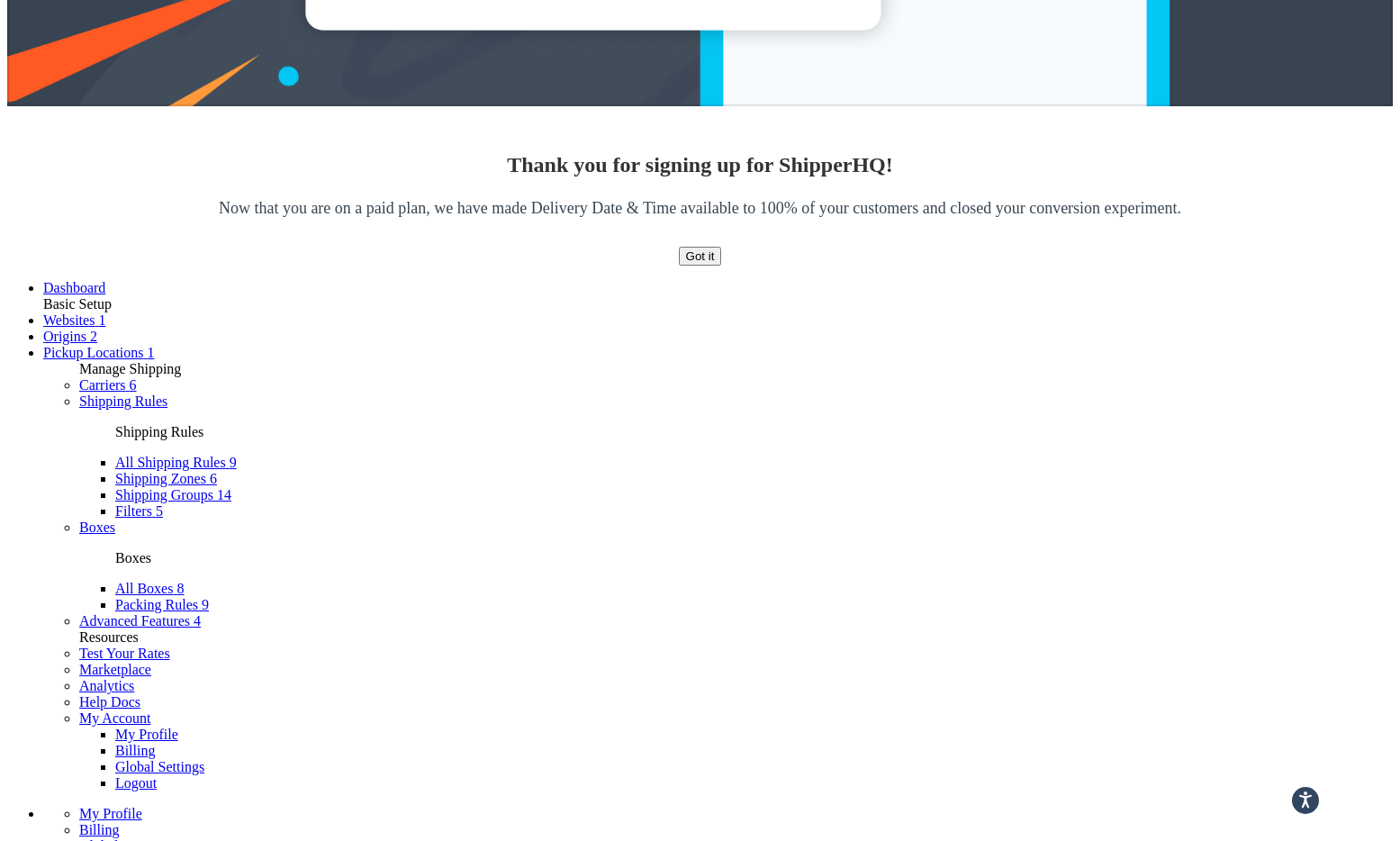 scroll, scrollTop: 733, scrollLeft: 0, axis: vertical 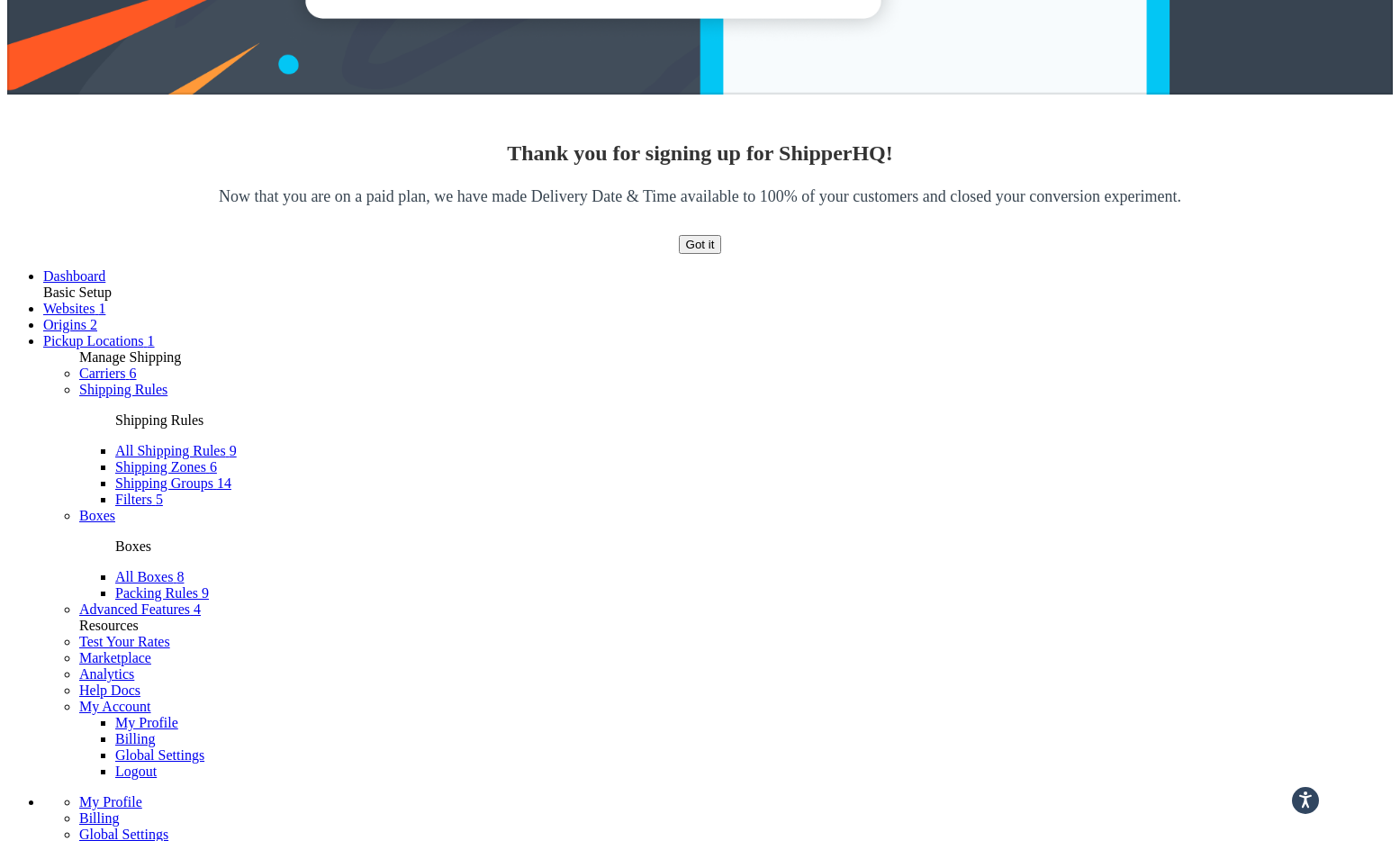 click on "Shipping Rules
+ New
Settings
Bulk Actions
Duplicate
Delete
Contact Us
Send Us A Message
Contact Information
Name  *
Email  *
Company name  *
*" at bounding box center (700, 2883) 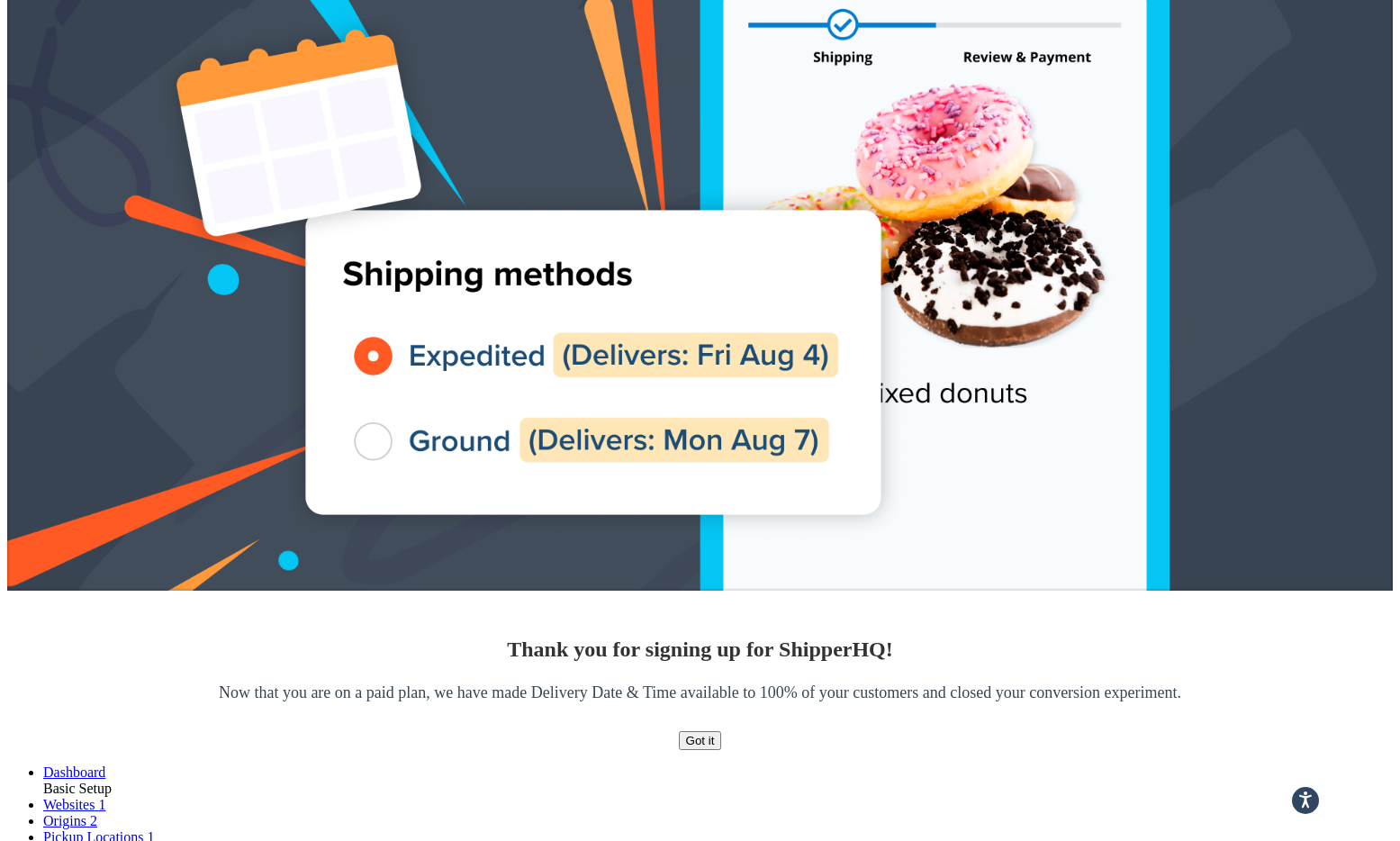 scroll, scrollTop: 0, scrollLeft: 0, axis: both 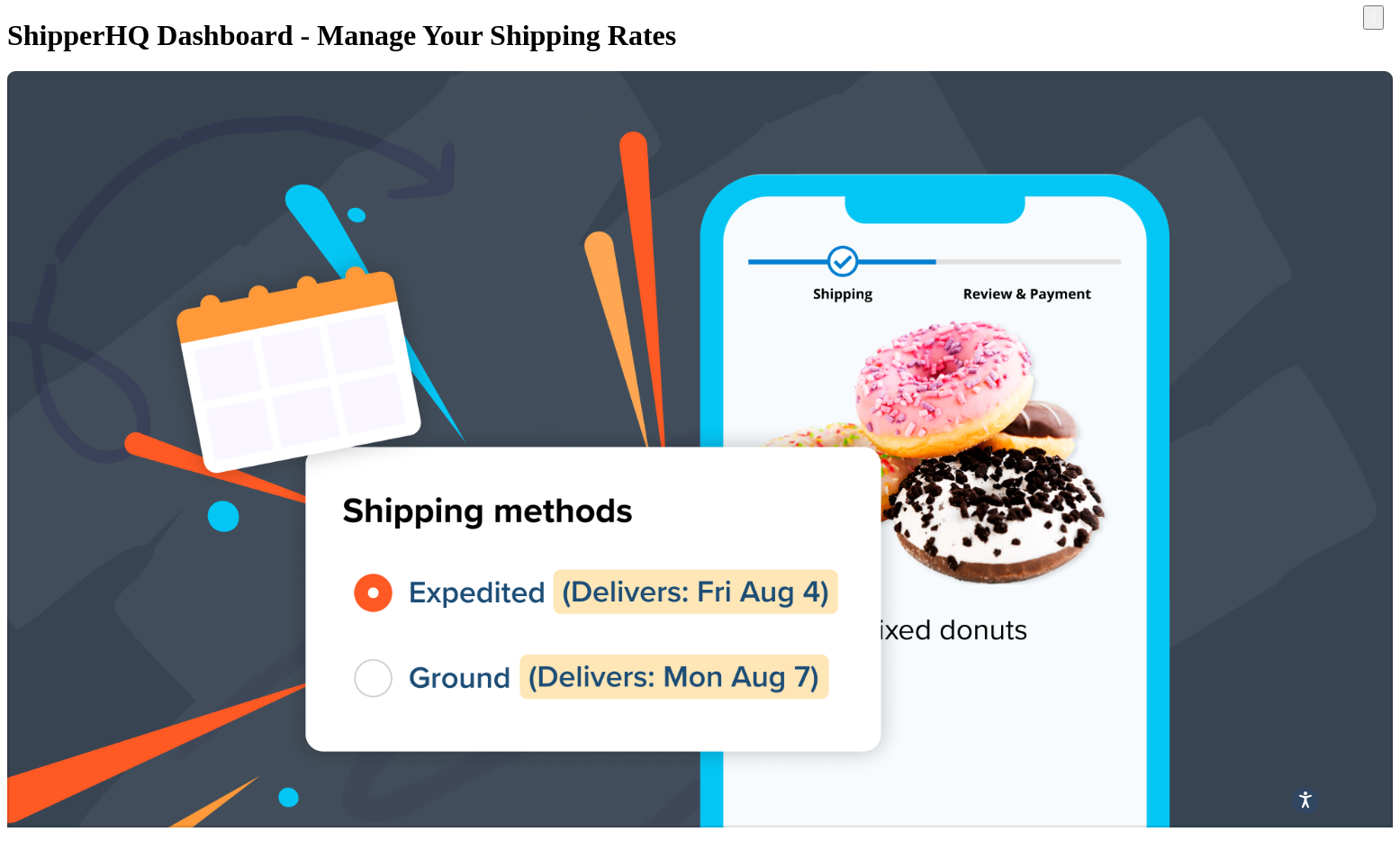click on "Excludes samples FINISHES" at bounding box center (477, 3168) 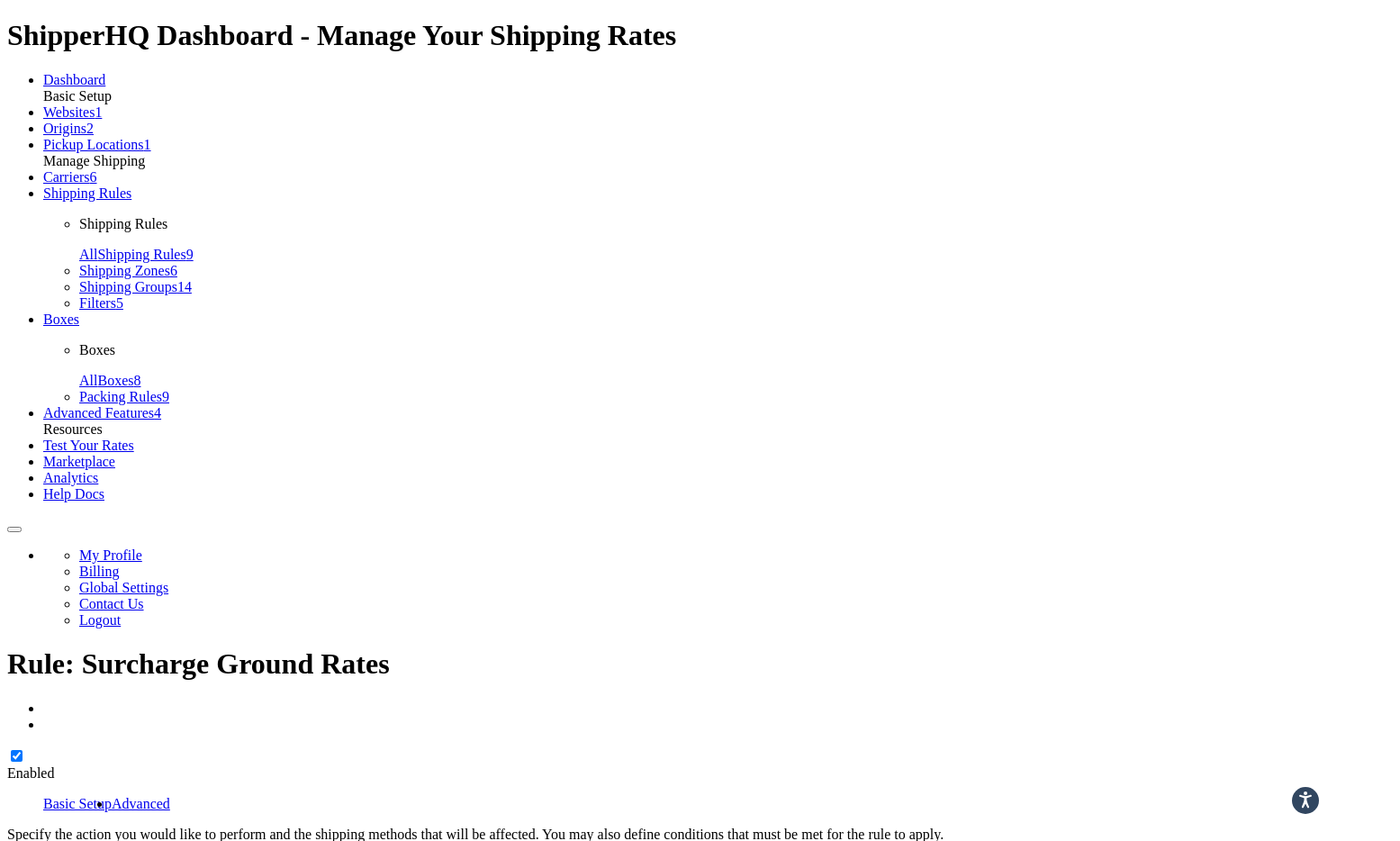 scroll, scrollTop: 0, scrollLeft: 0, axis: both 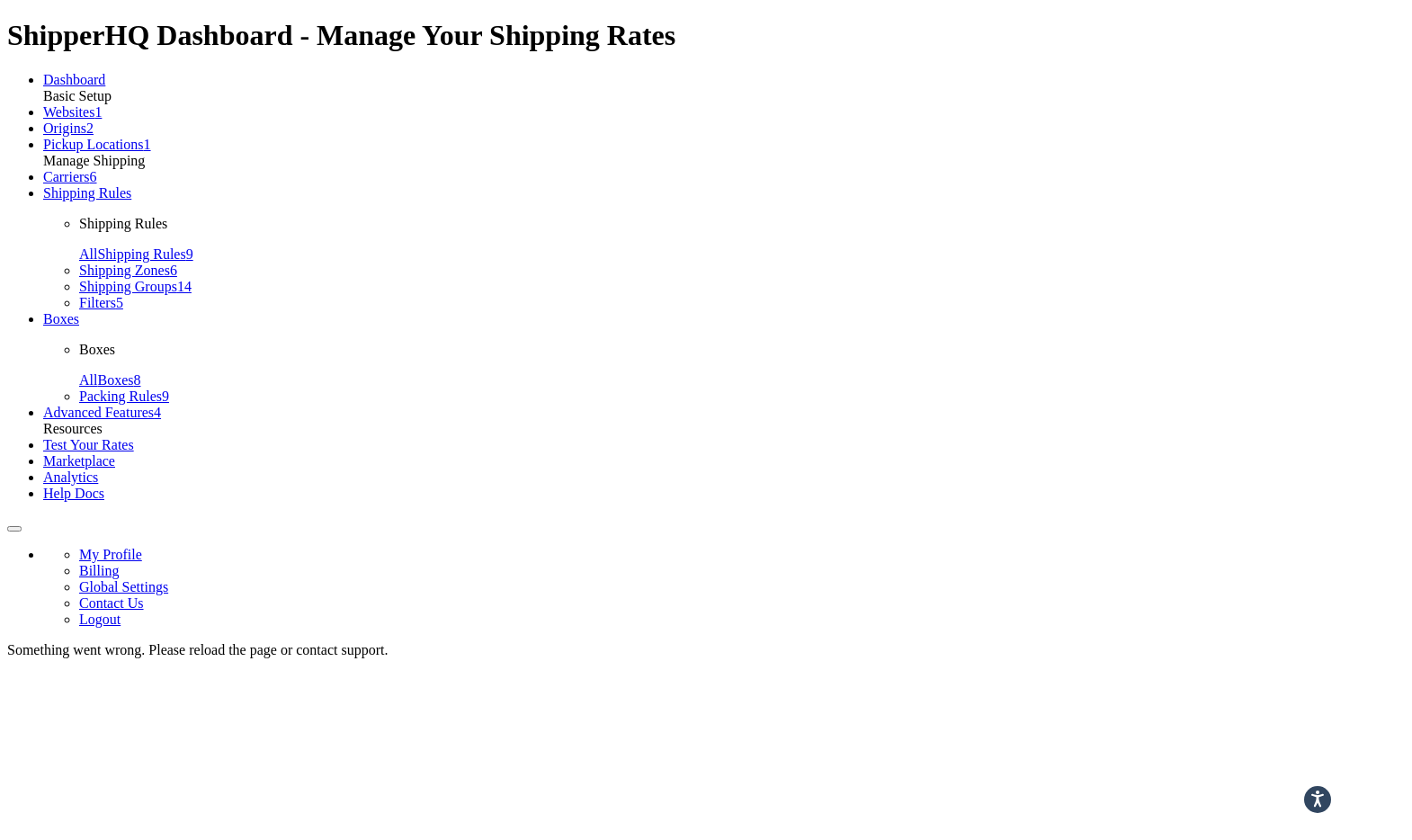 click at bounding box center (43, 72) 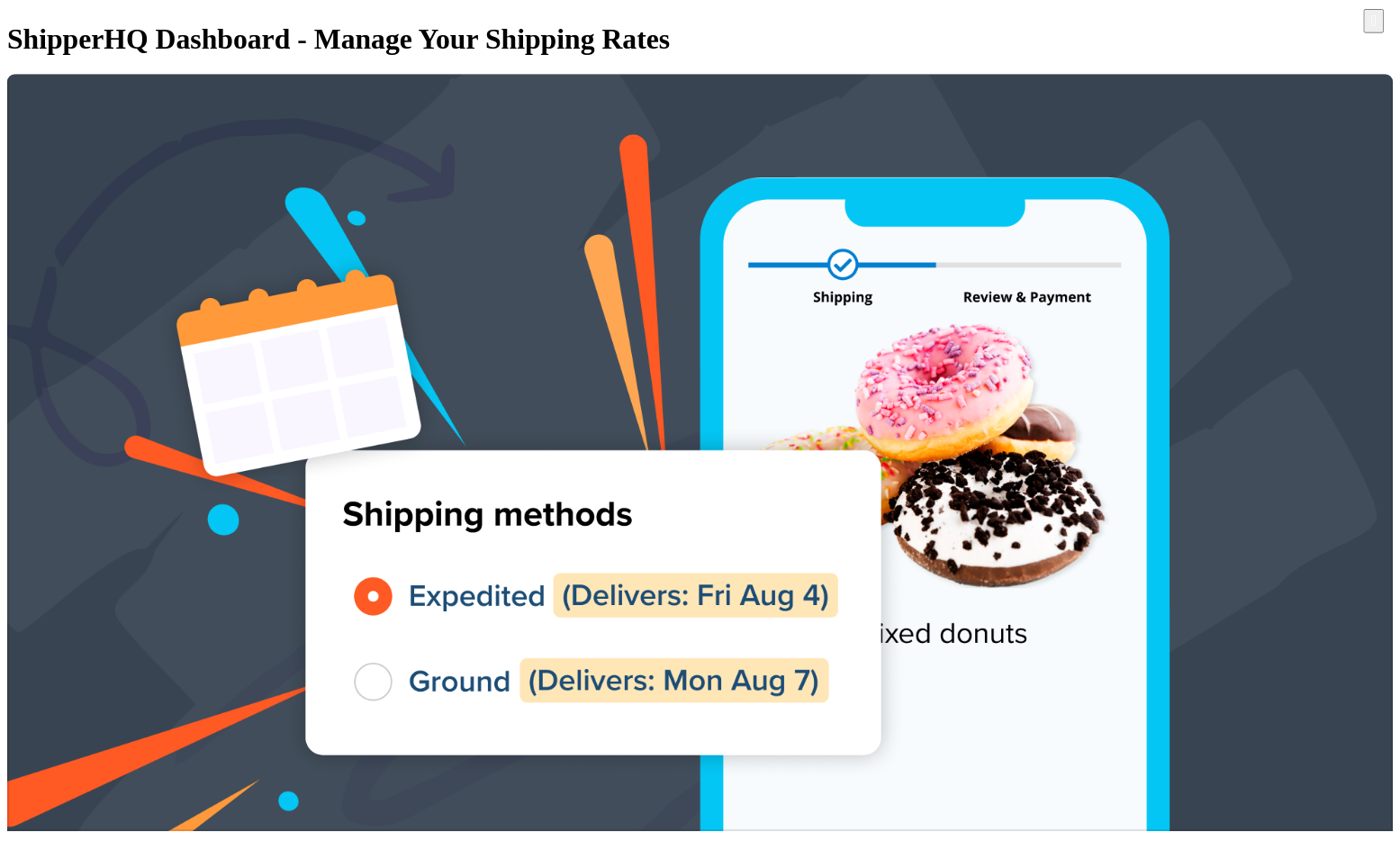 scroll, scrollTop: 0, scrollLeft: 0, axis: both 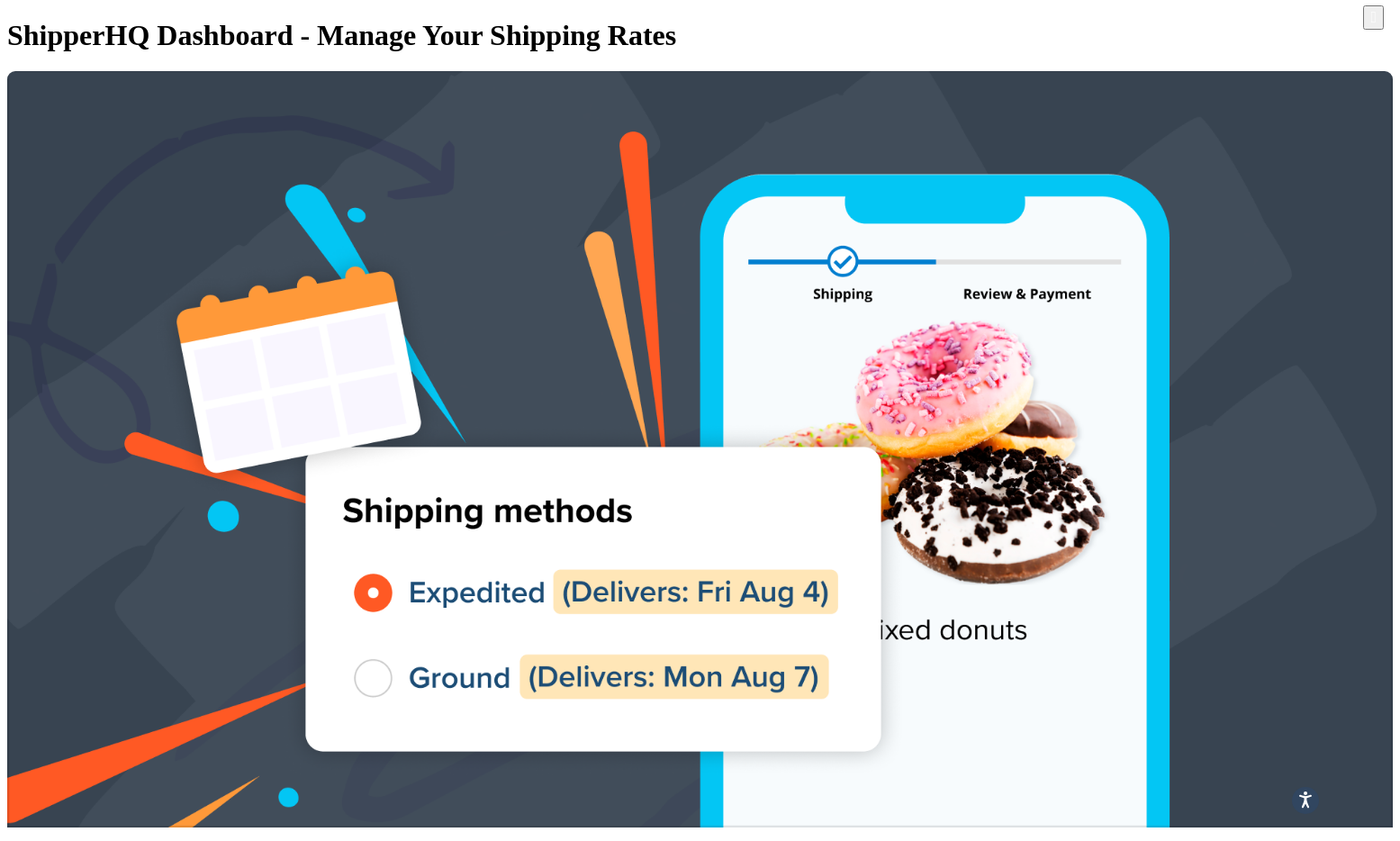 drag, startPoint x: 1025, startPoint y: 271, endPoint x: 953, endPoint y: 230, distance: 82.8553 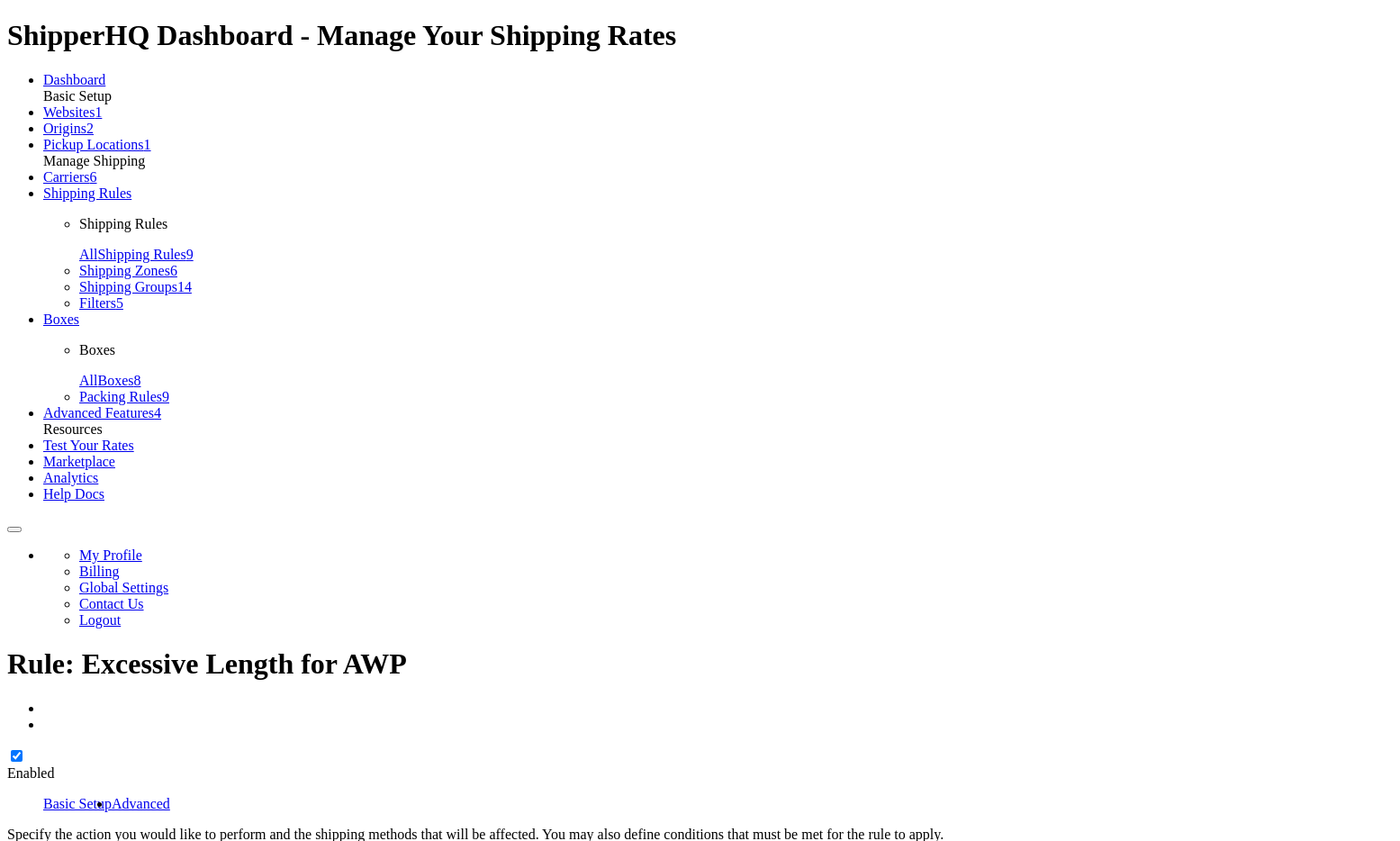 scroll, scrollTop: 0, scrollLeft: 0, axis: both 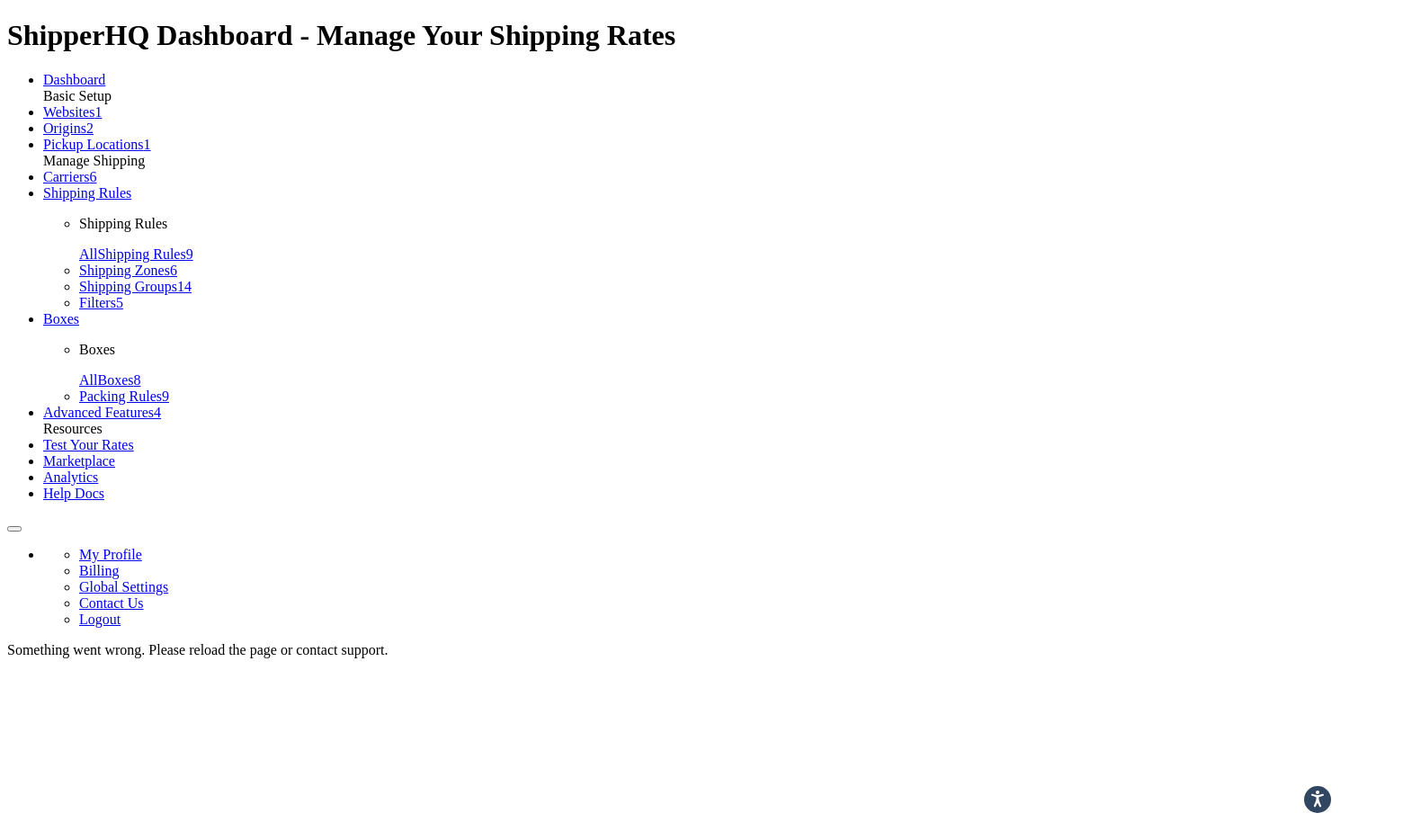 click on "Shipping Rules" at bounding box center [87, 192] 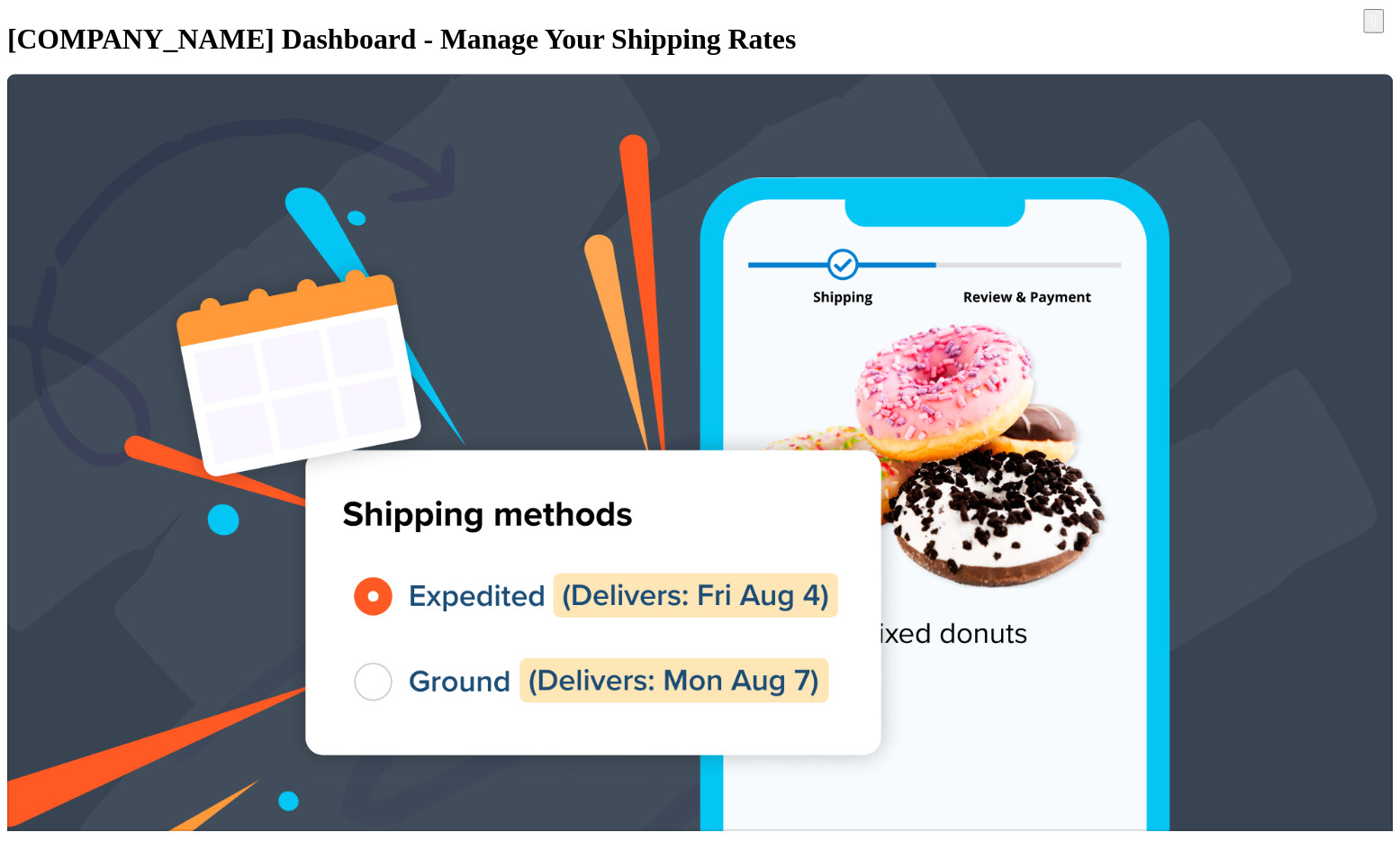scroll, scrollTop: 0, scrollLeft: 0, axis: both 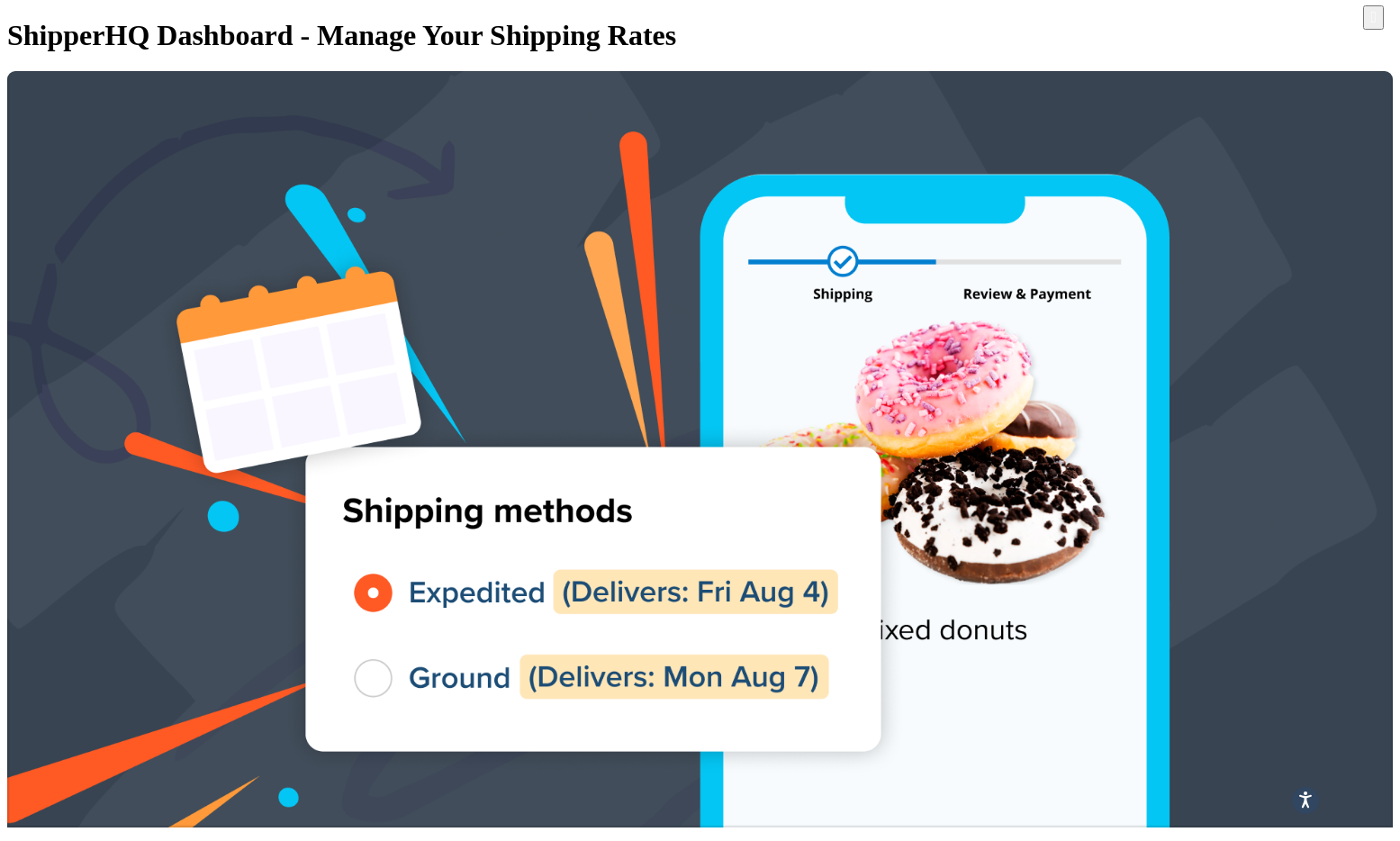 click on "Shipping Groups" at bounding box center [164, 1216] 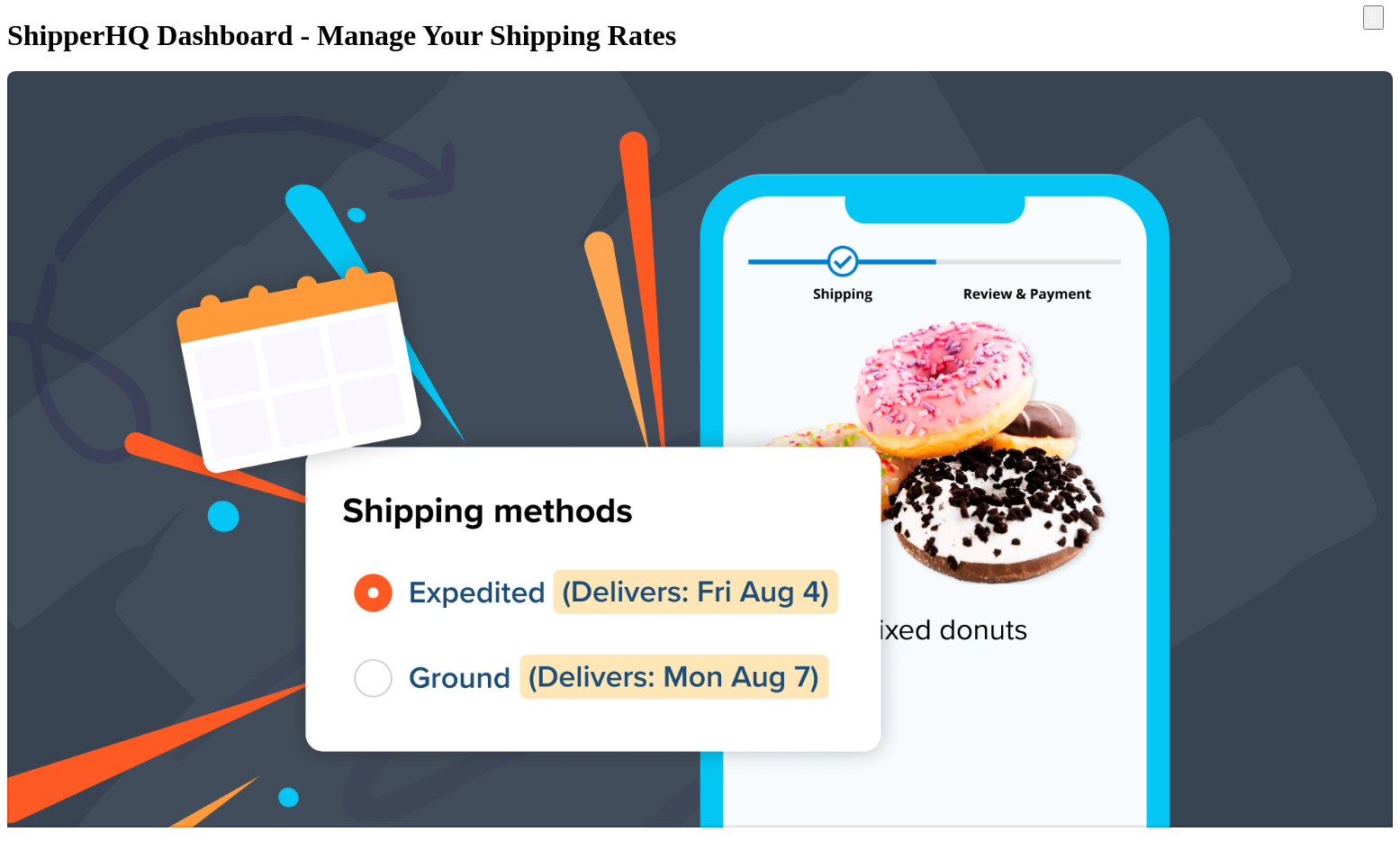 scroll, scrollTop: 0, scrollLeft: 0, axis: both 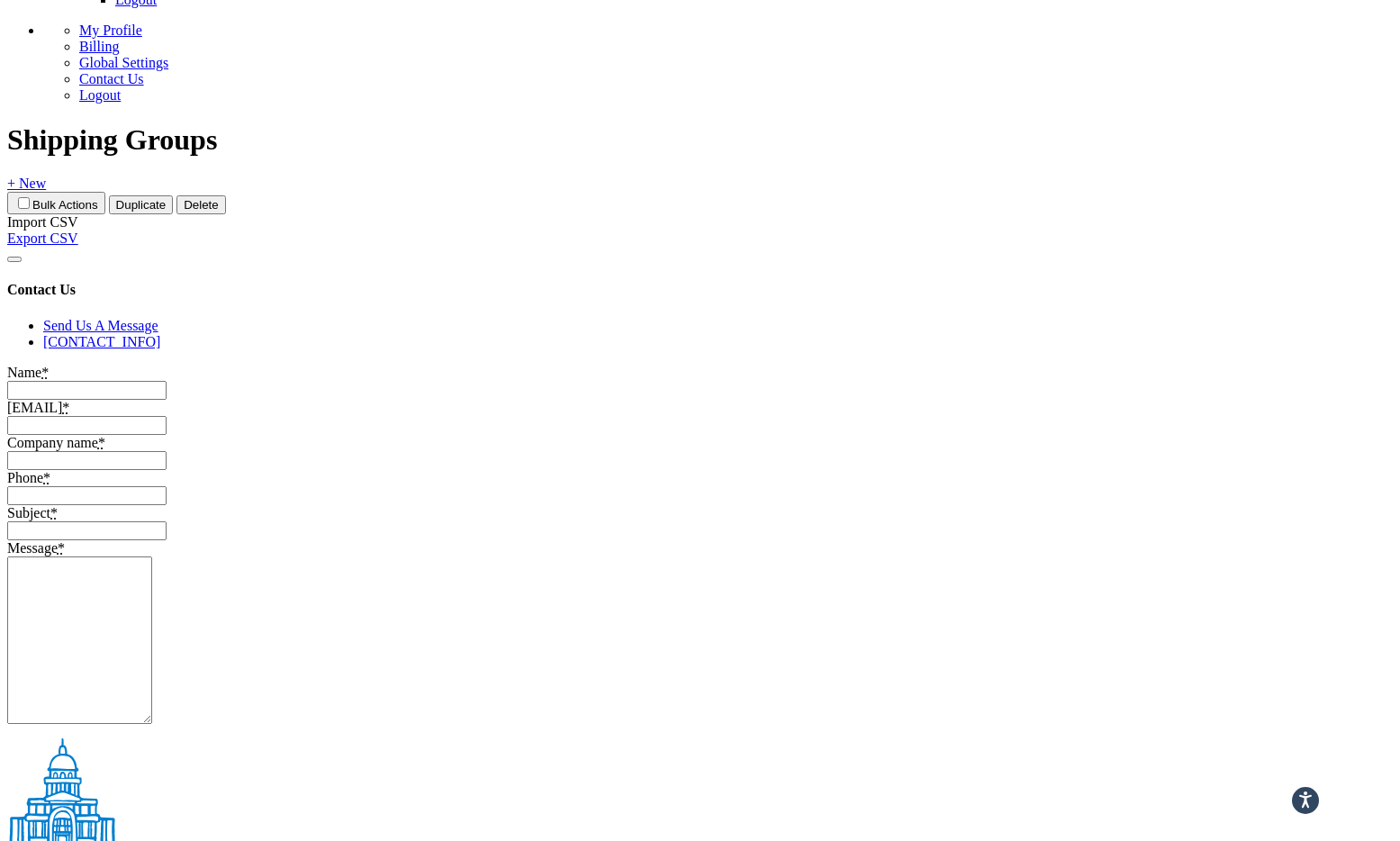 drag, startPoint x: 402, startPoint y: 153, endPoint x: 301, endPoint y: 547, distance: 406.73947 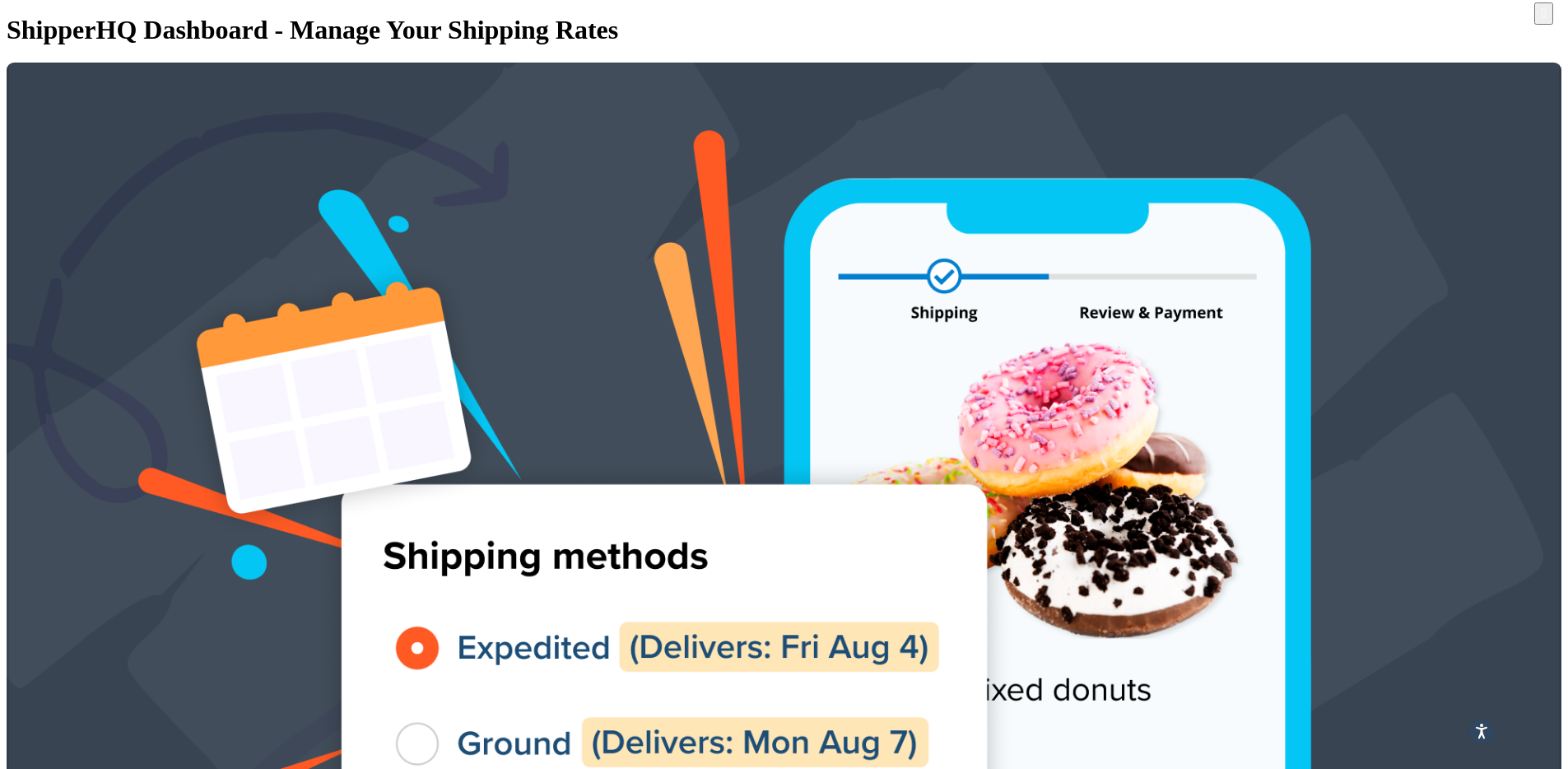 scroll, scrollTop: 0, scrollLeft: 0, axis: both 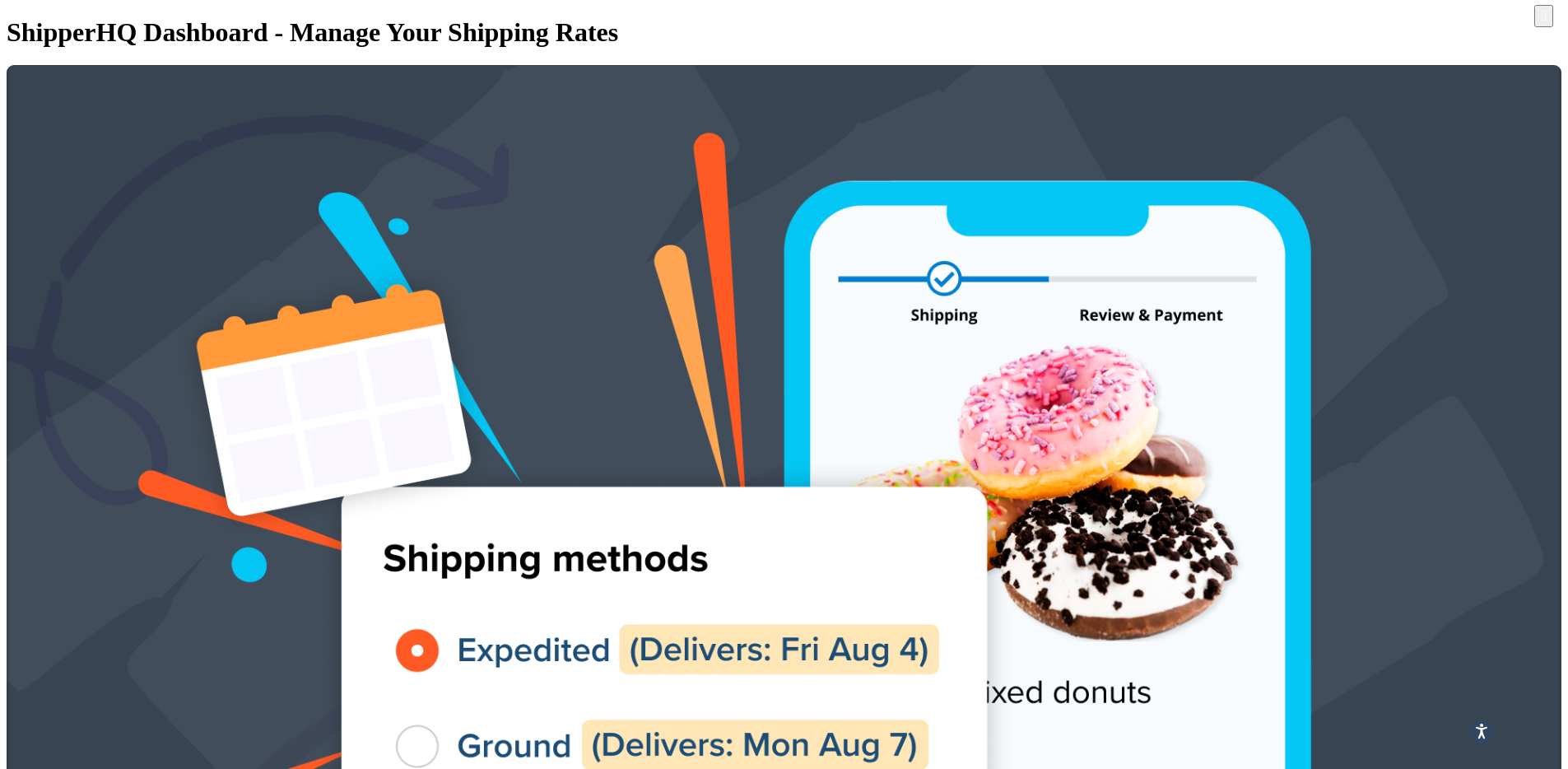 click on "Shipping Groups
+ New" at bounding box center [784, 1677] 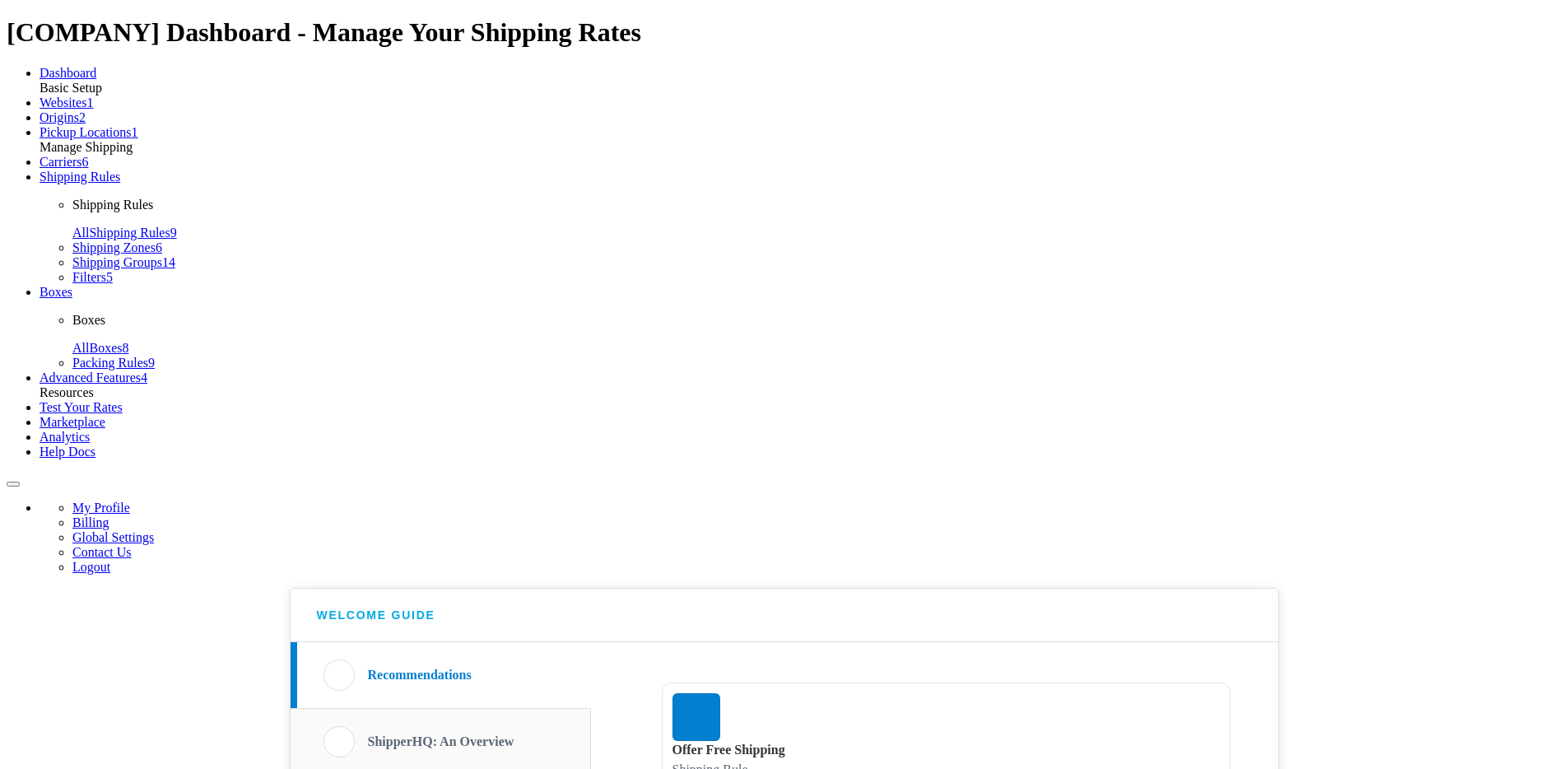 scroll, scrollTop: 0, scrollLeft: 0, axis: both 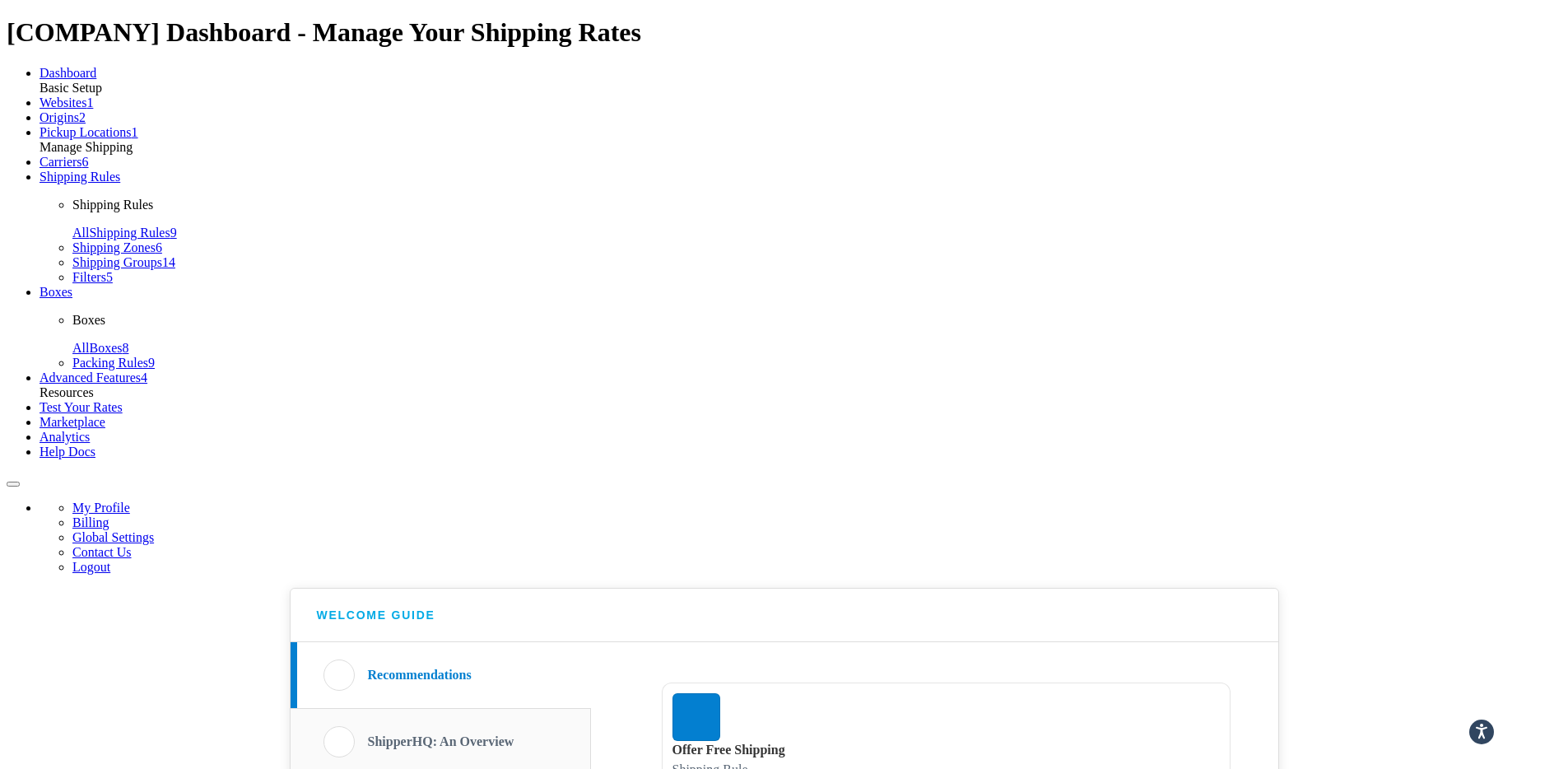 click at bounding box center (13, 484) 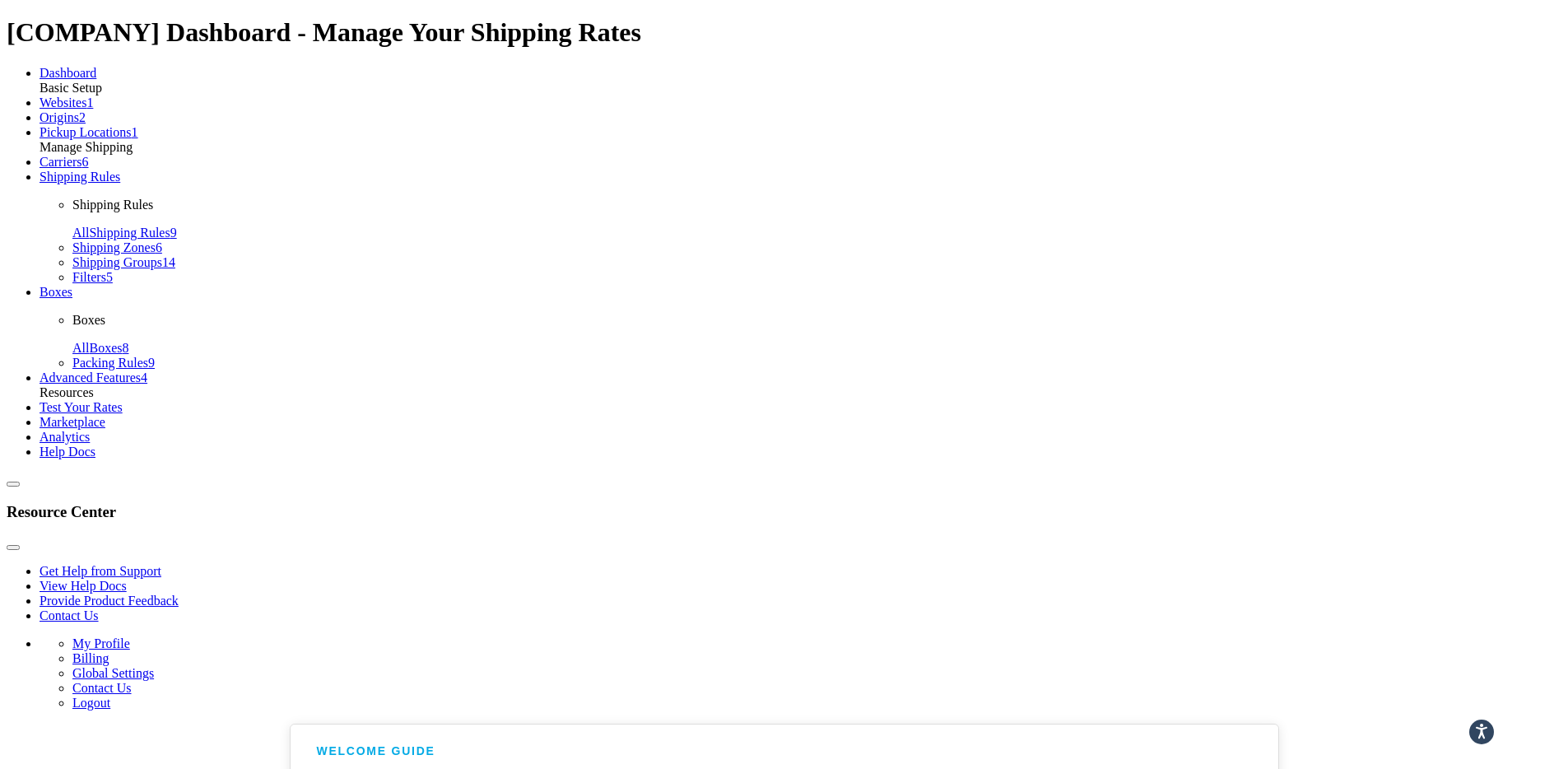 click on "Get Help from Support" at bounding box center [100, 571] 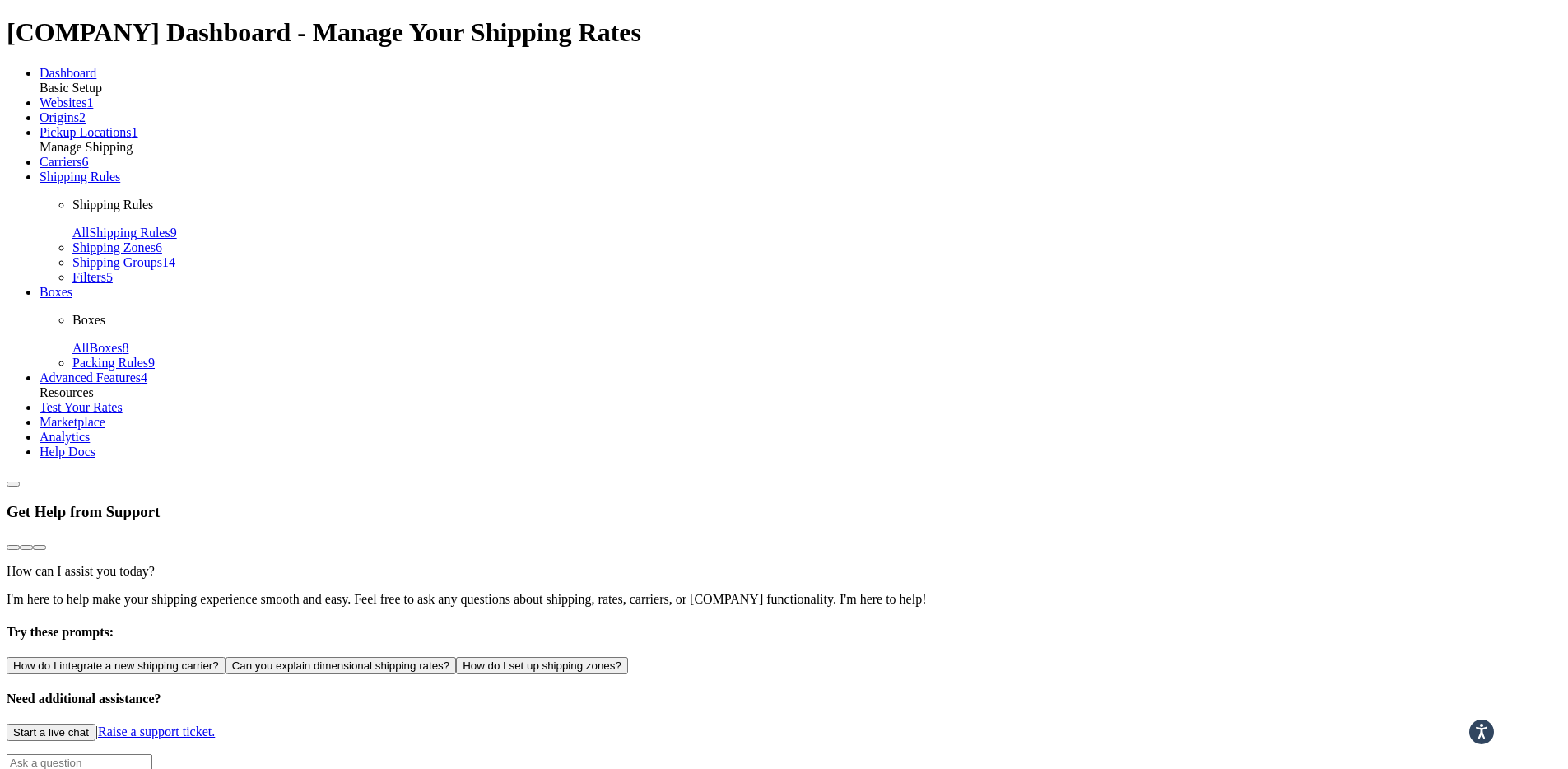 click on "Start a live chat" at bounding box center (51, 732) 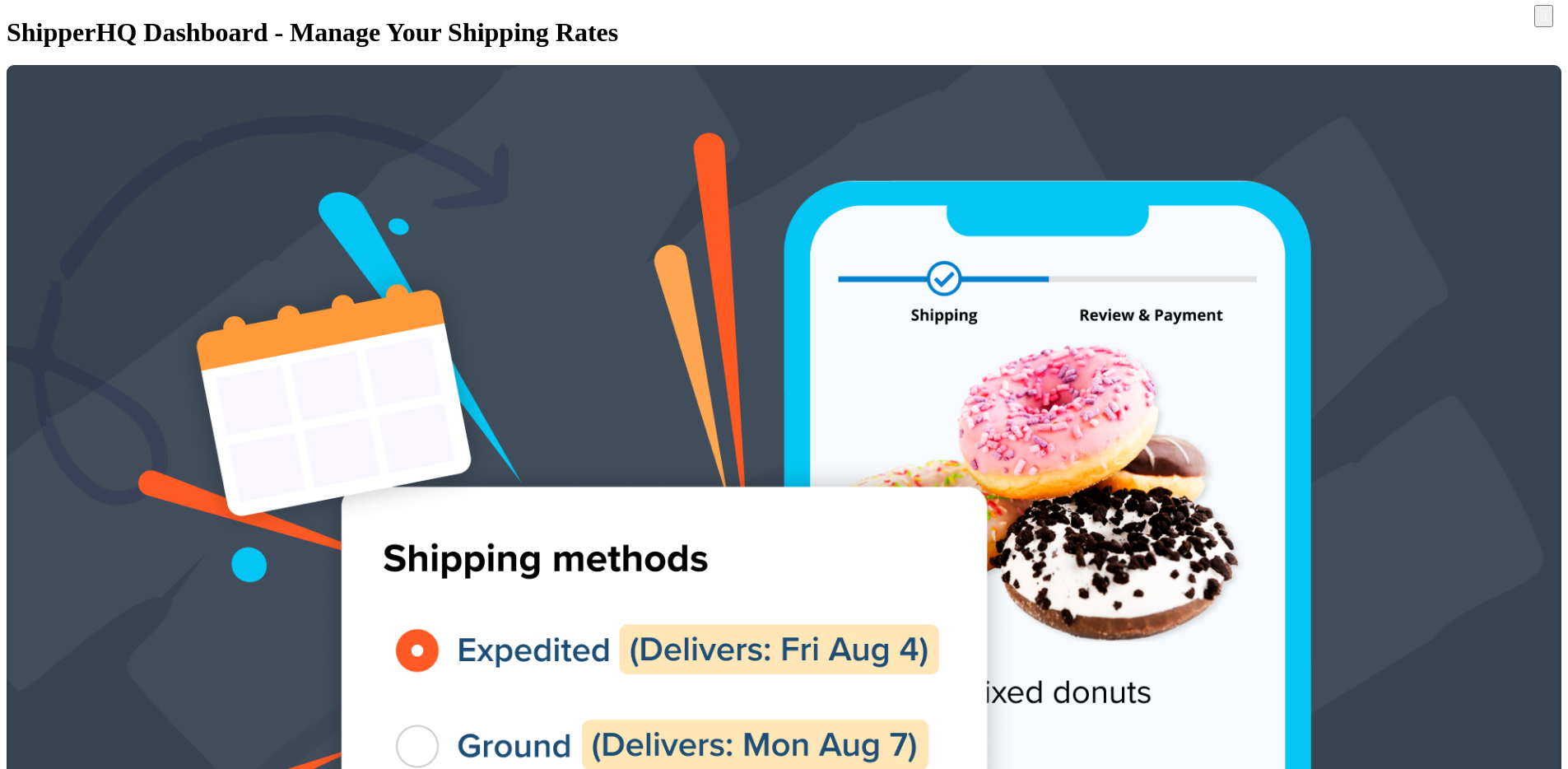 scroll, scrollTop: 0, scrollLeft: 0, axis: both 